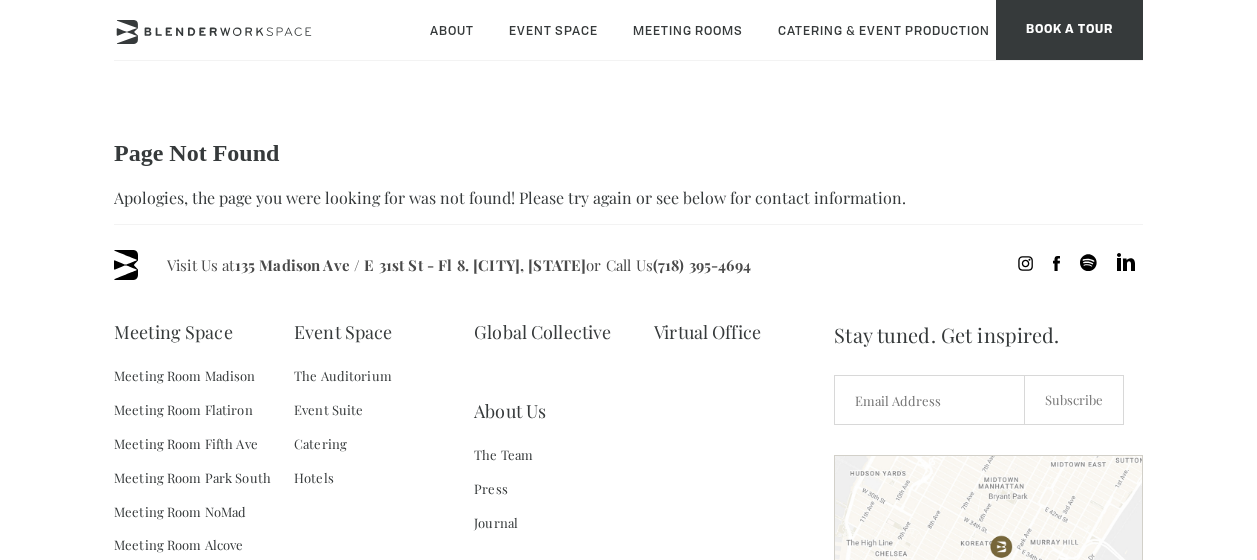 scroll, scrollTop: 0, scrollLeft: 0, axis: both 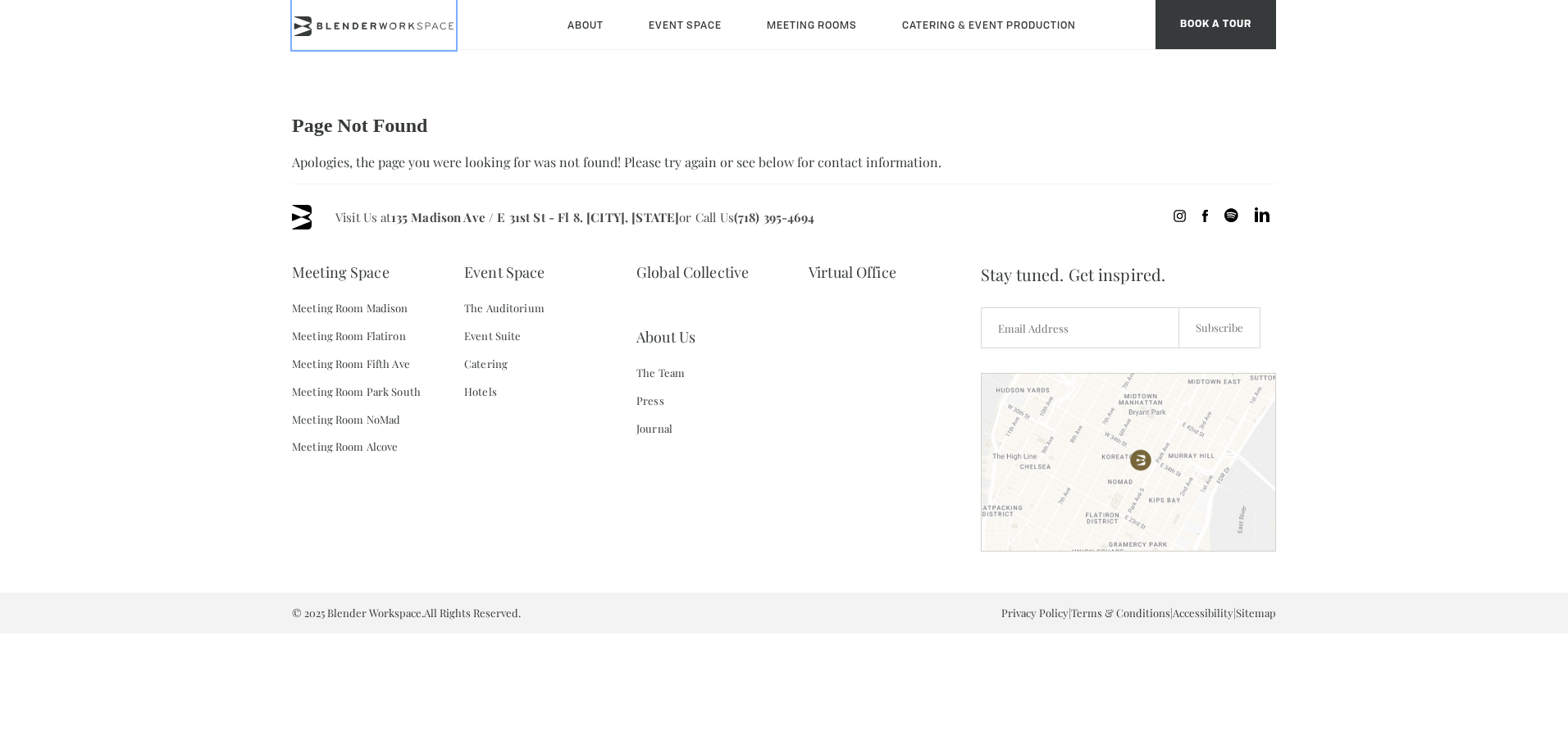 click 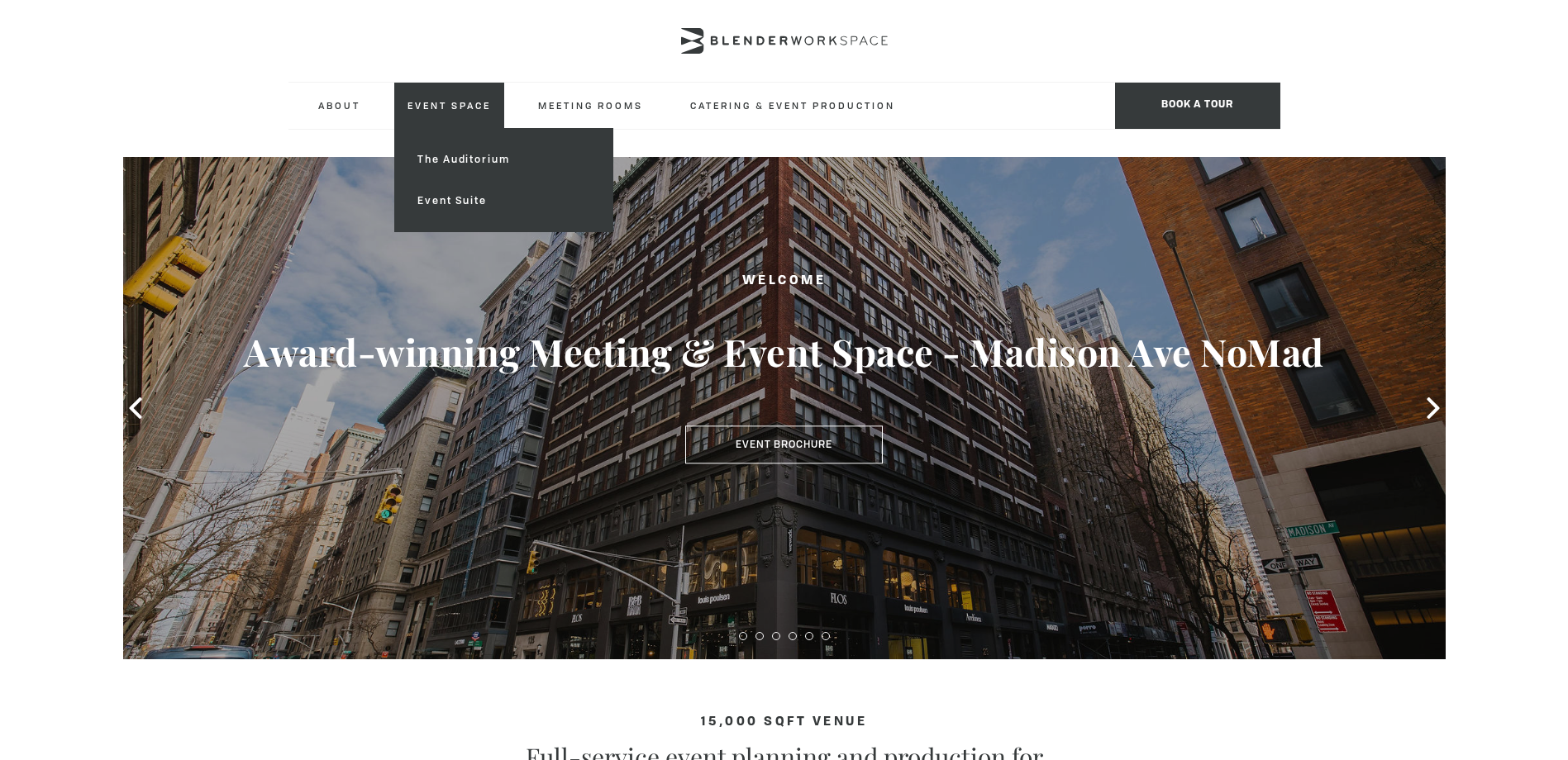 scroll, scrollTop: 0, scrollLeft: 0, axis: both 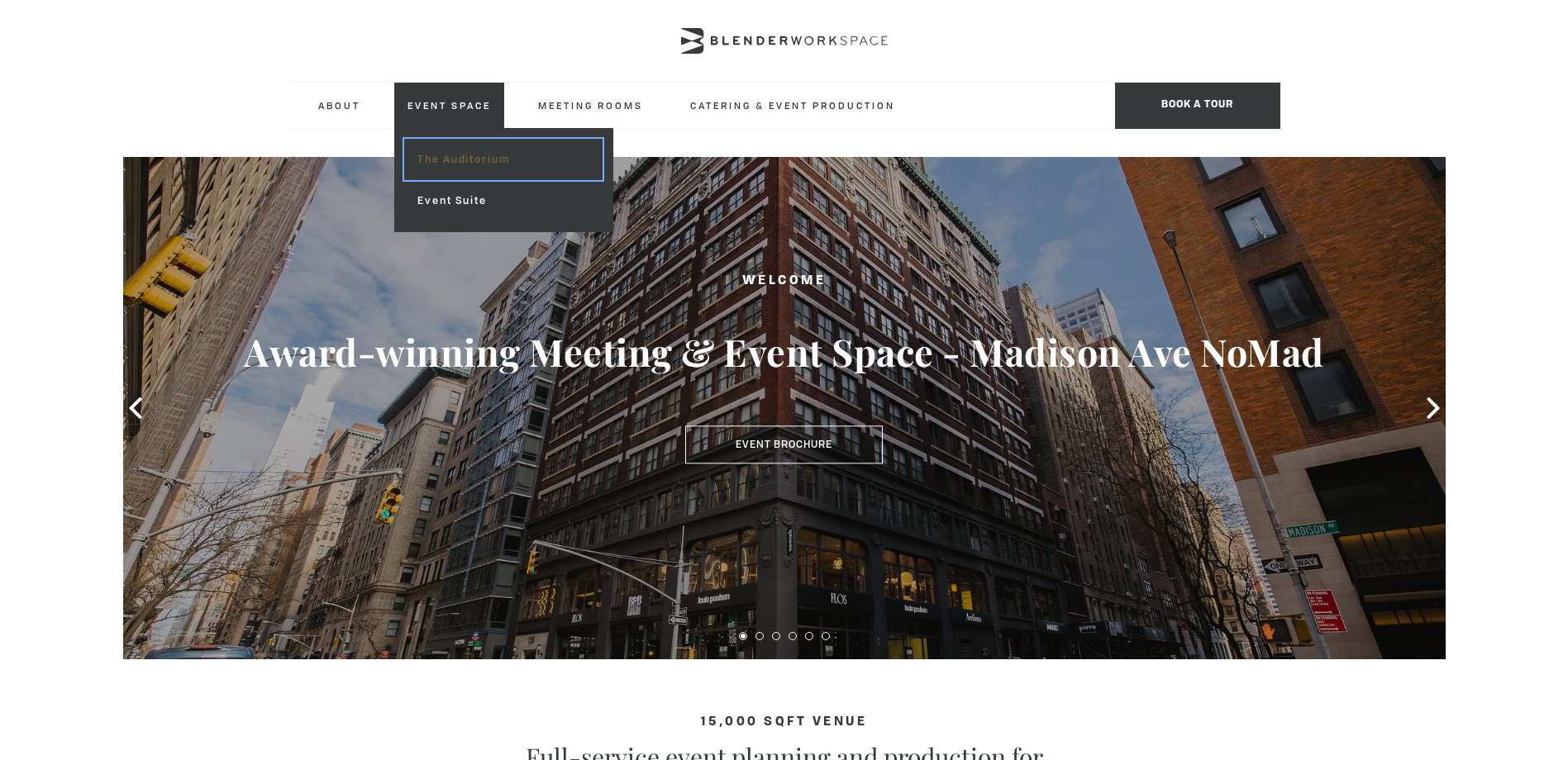 click on "The Auditorium" at bounding box center [503, 159] 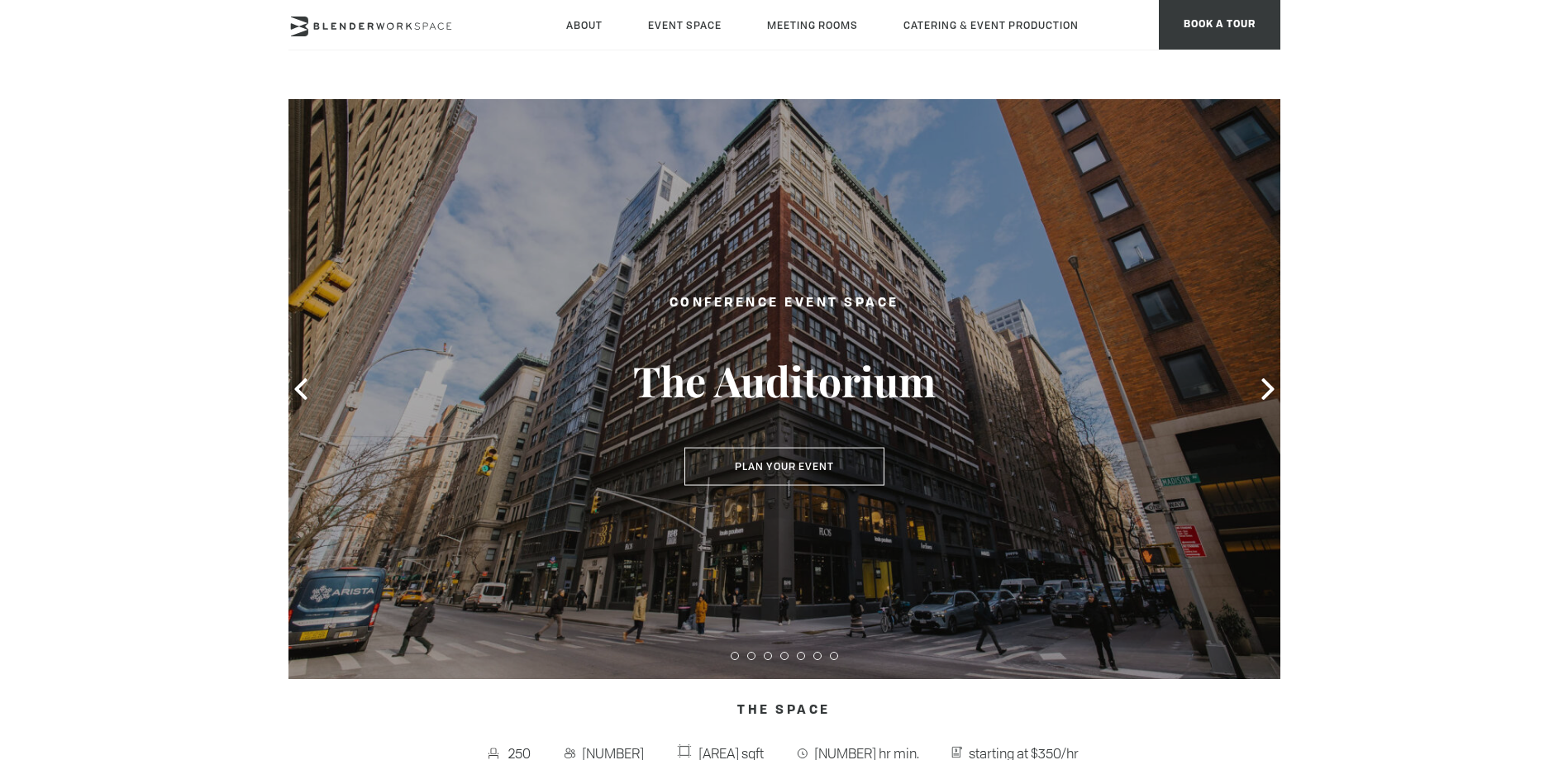 scroll, scrollTop: 0, scrollLeft: 0, axis: both 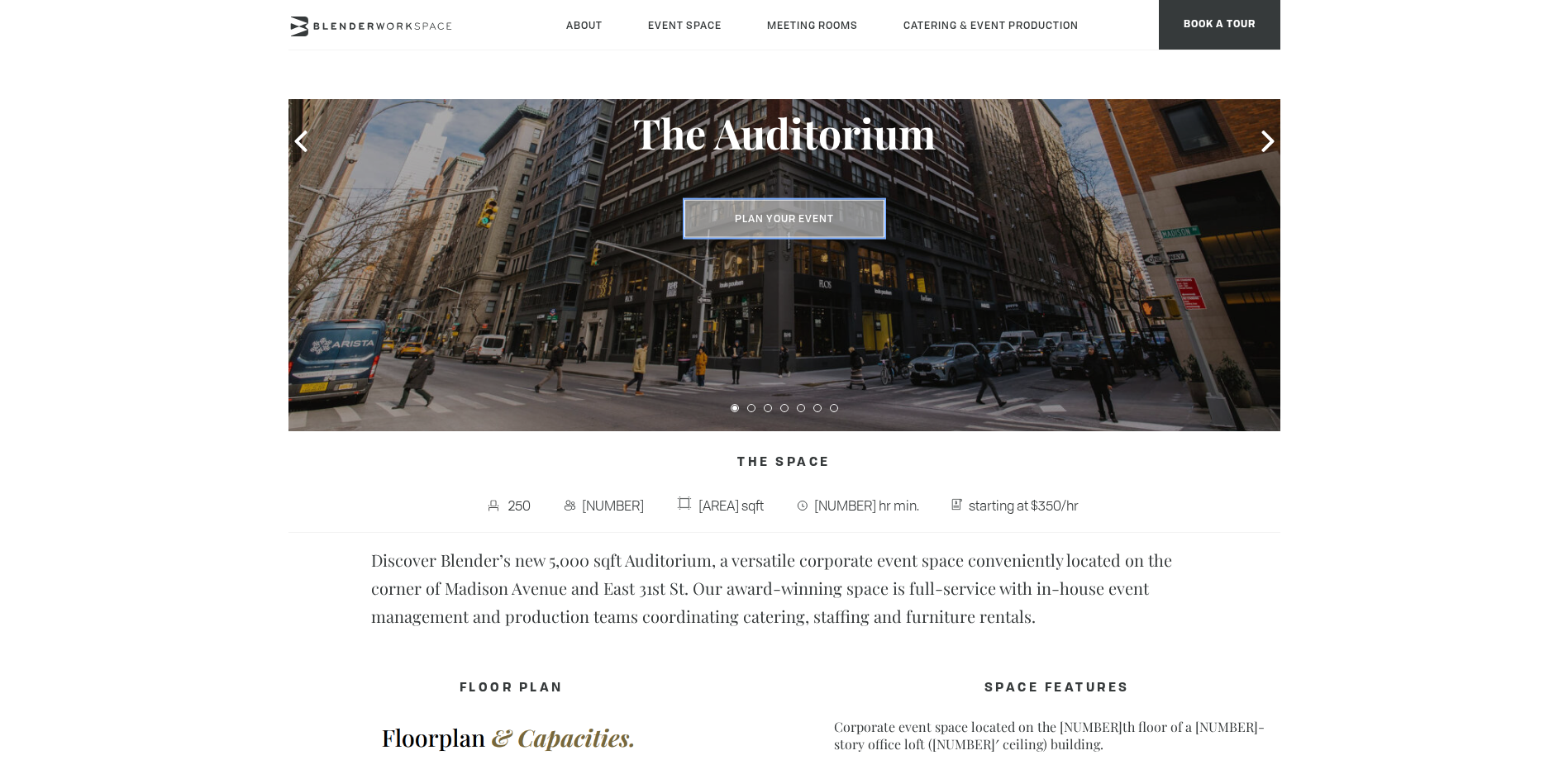 click on "Plan Your Event" at bounding box center [784, 219] 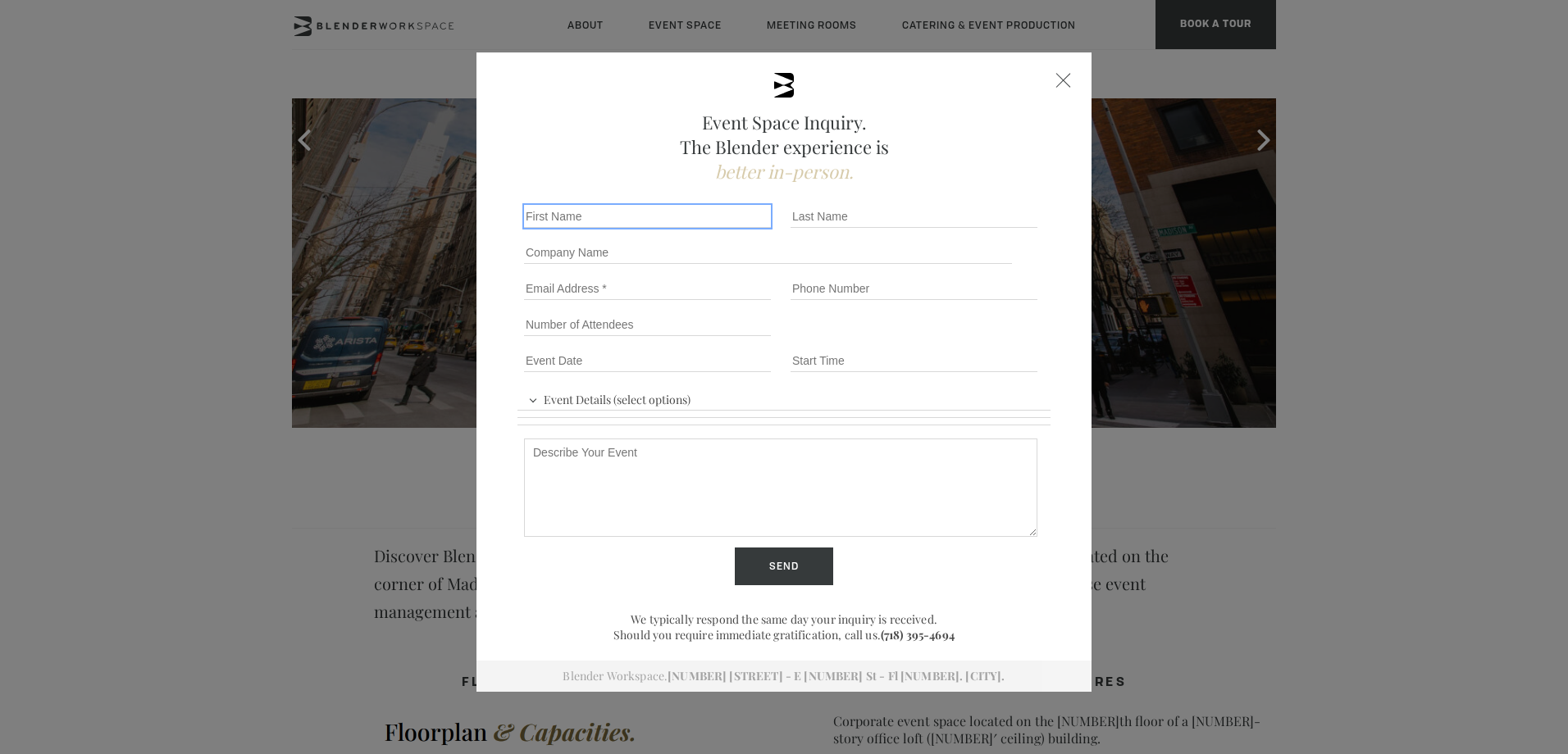 click on "First name" at bounding box center [647, 216] 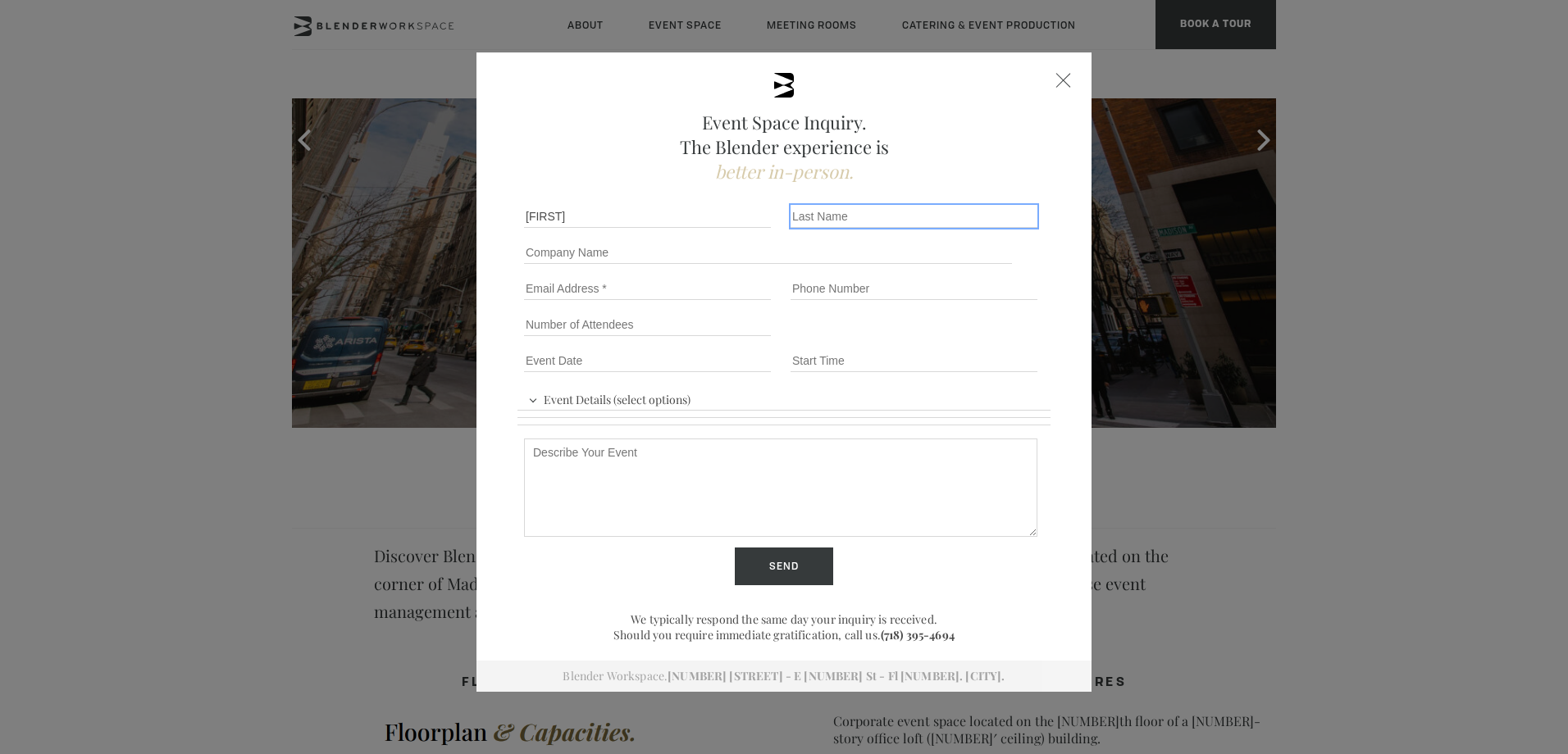 type on "[LAST]" 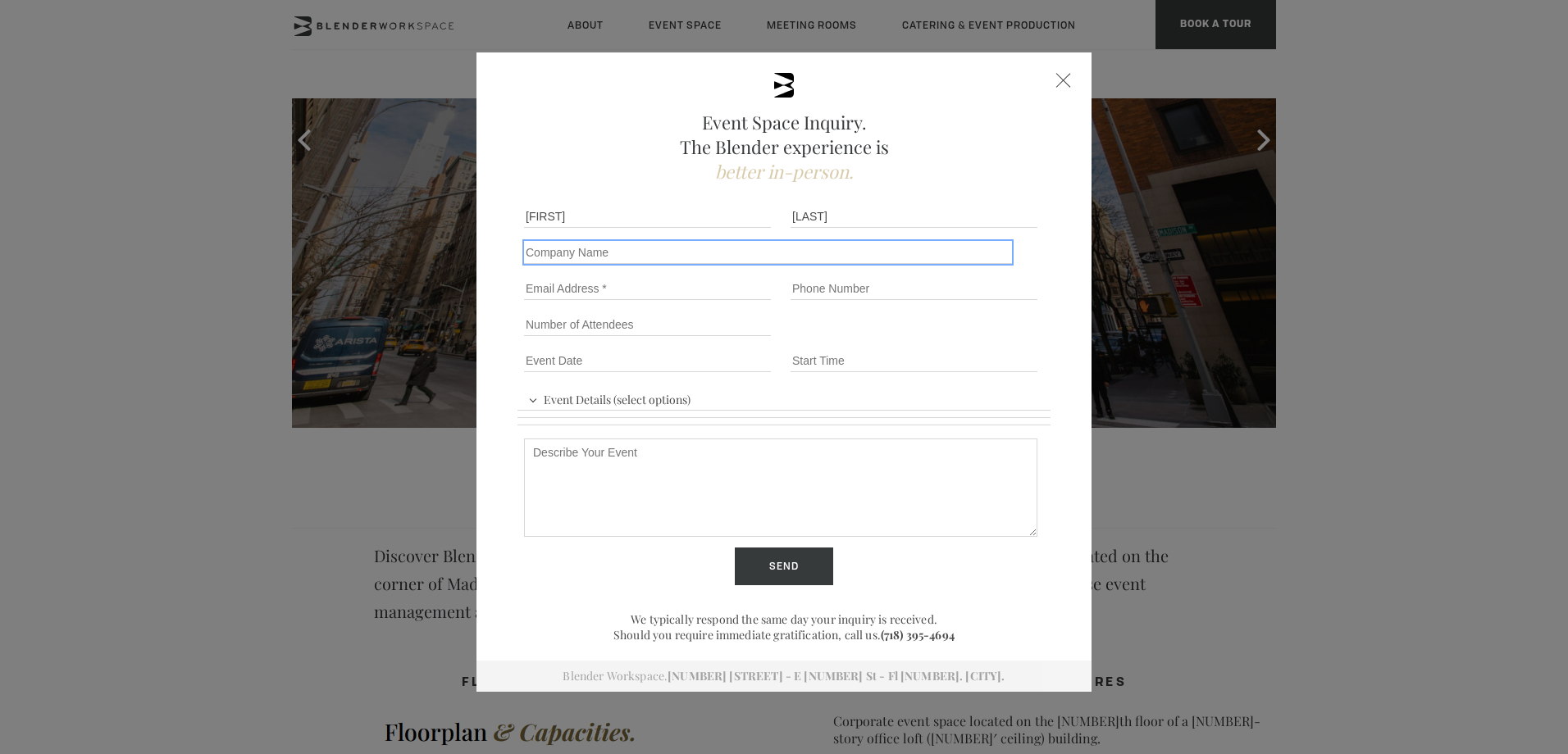 type on "EiQ by LRQA" 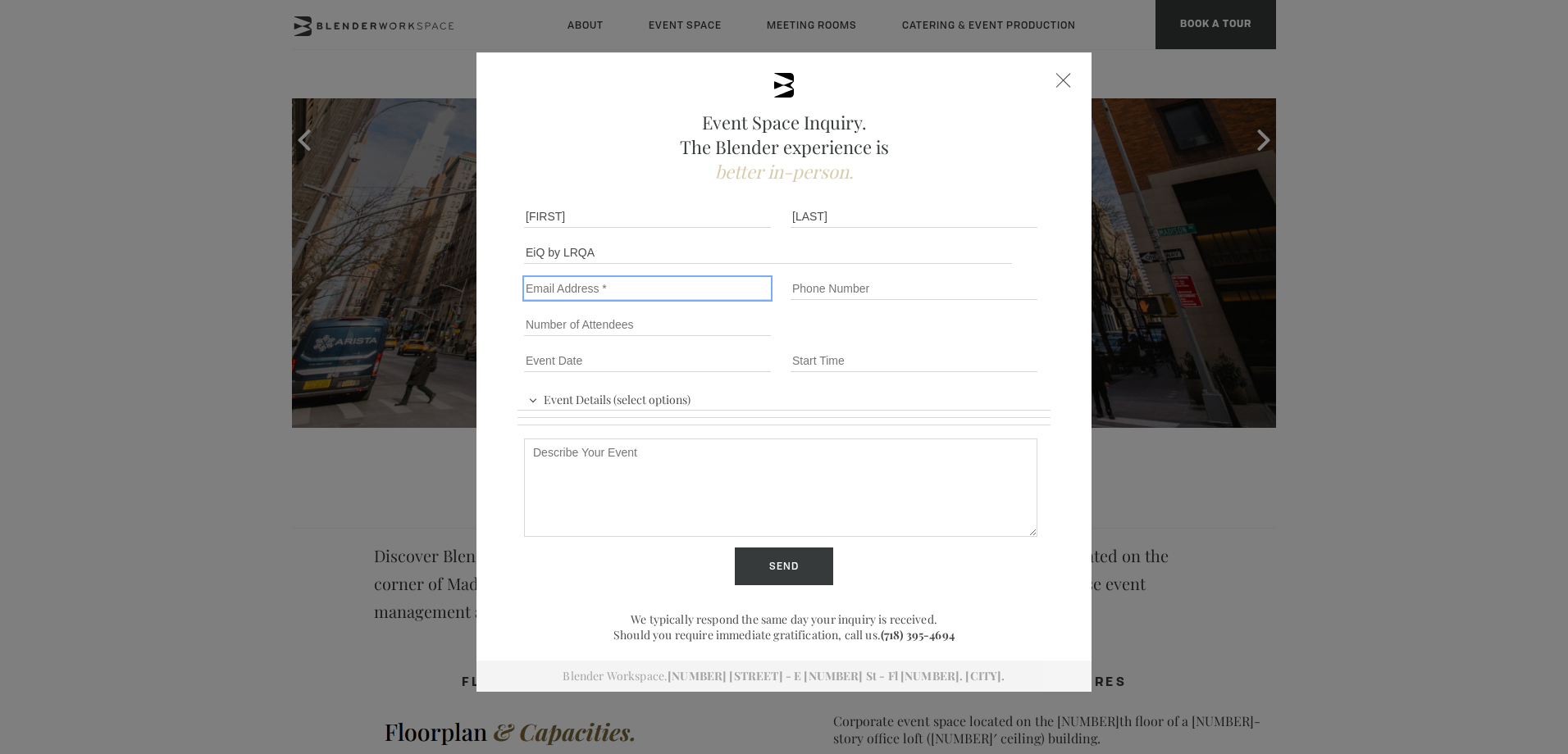 type on "[EMAIL]" 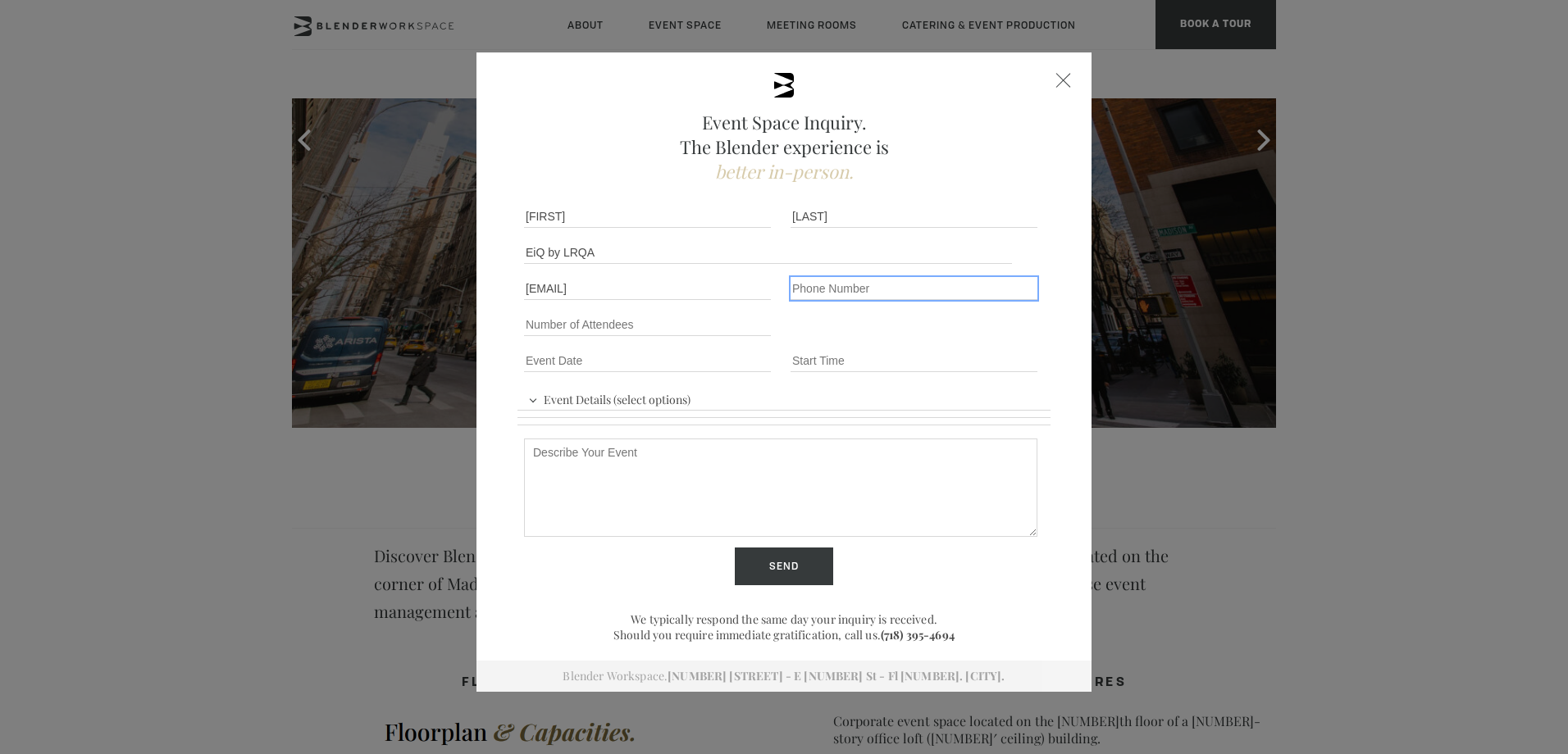 type on "+[COUNTRY_CODE][PHONE]" 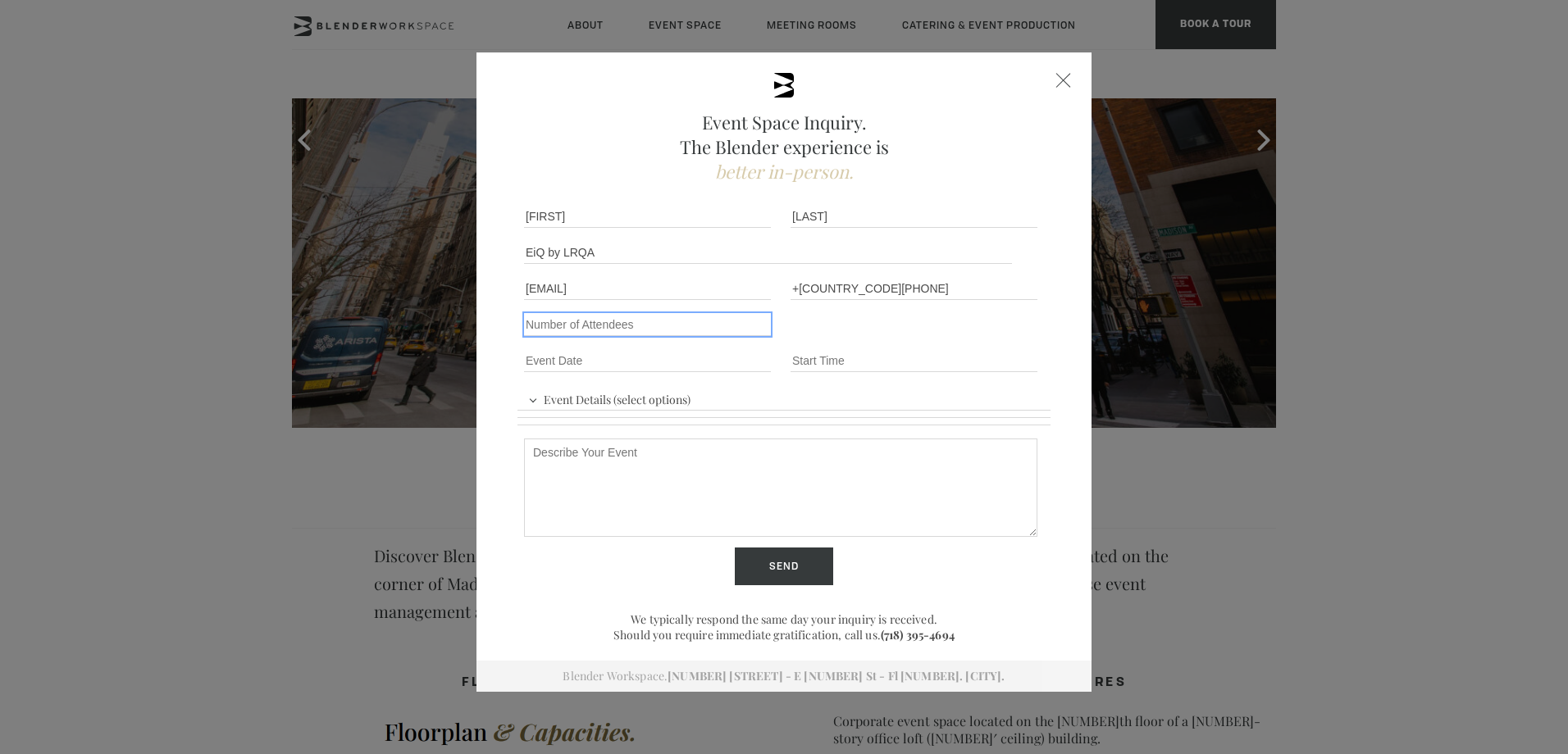 click on "Number of Attendees" at bounding box center (647, 325) 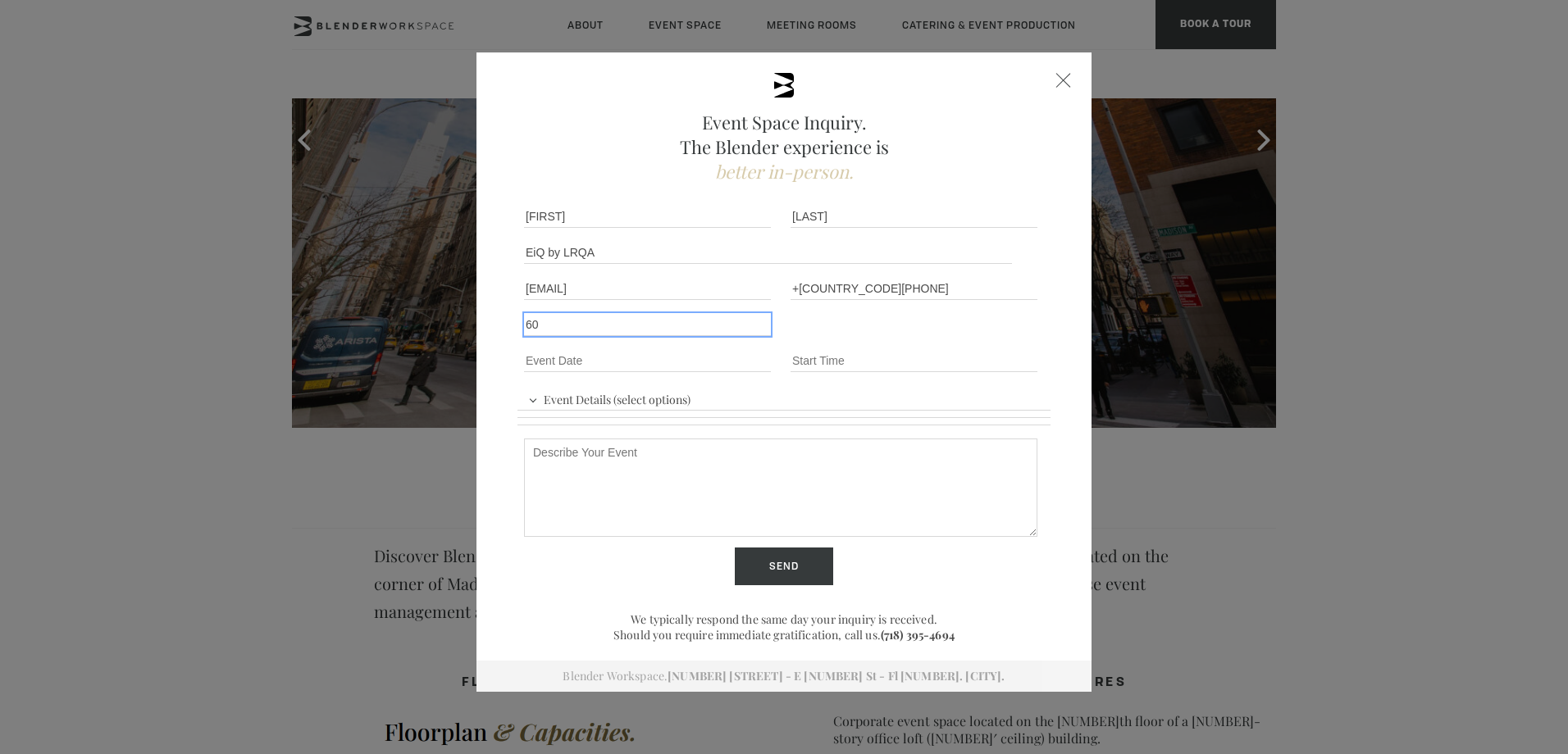 type on "60" 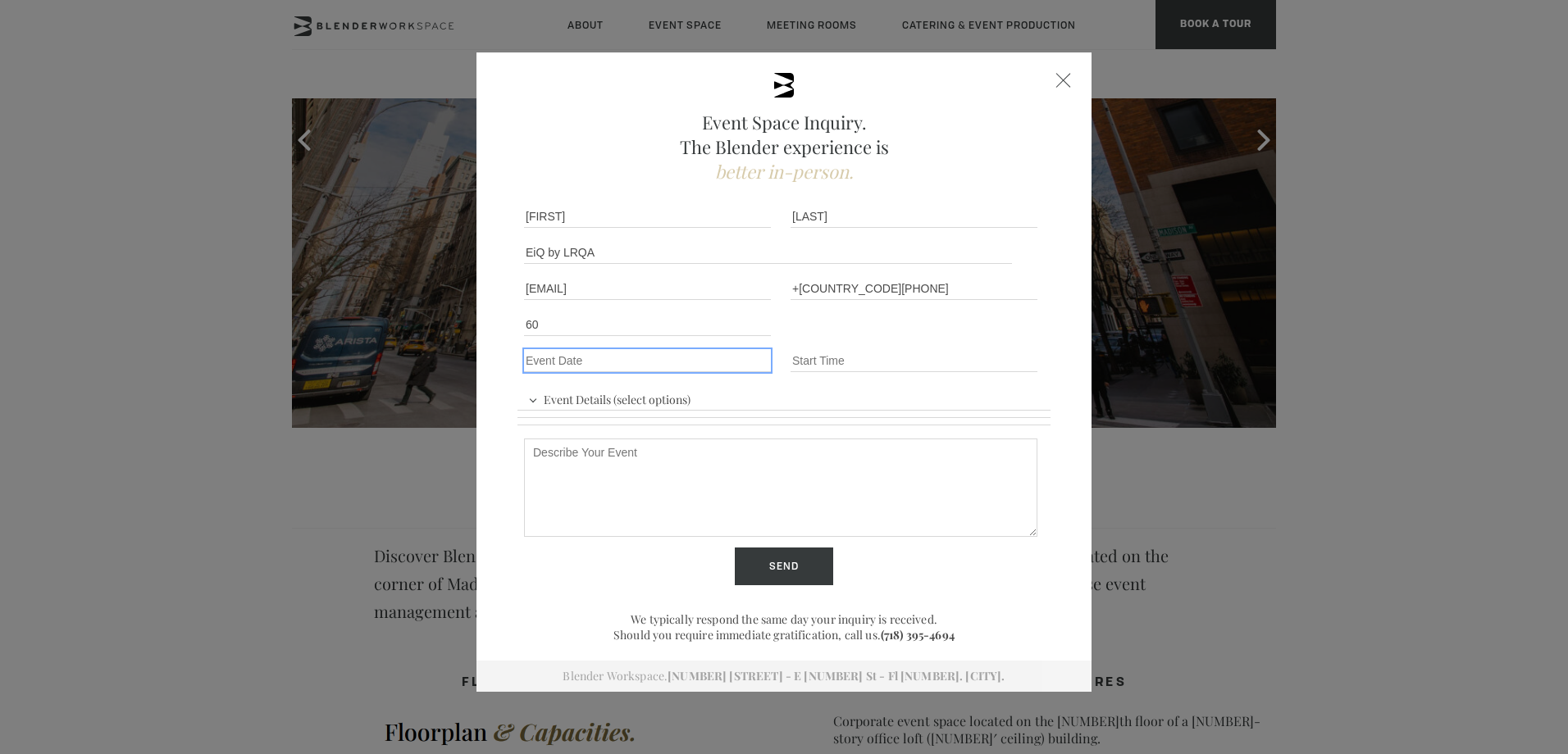 click on "Event Date *" at bounding box center (647, 361) 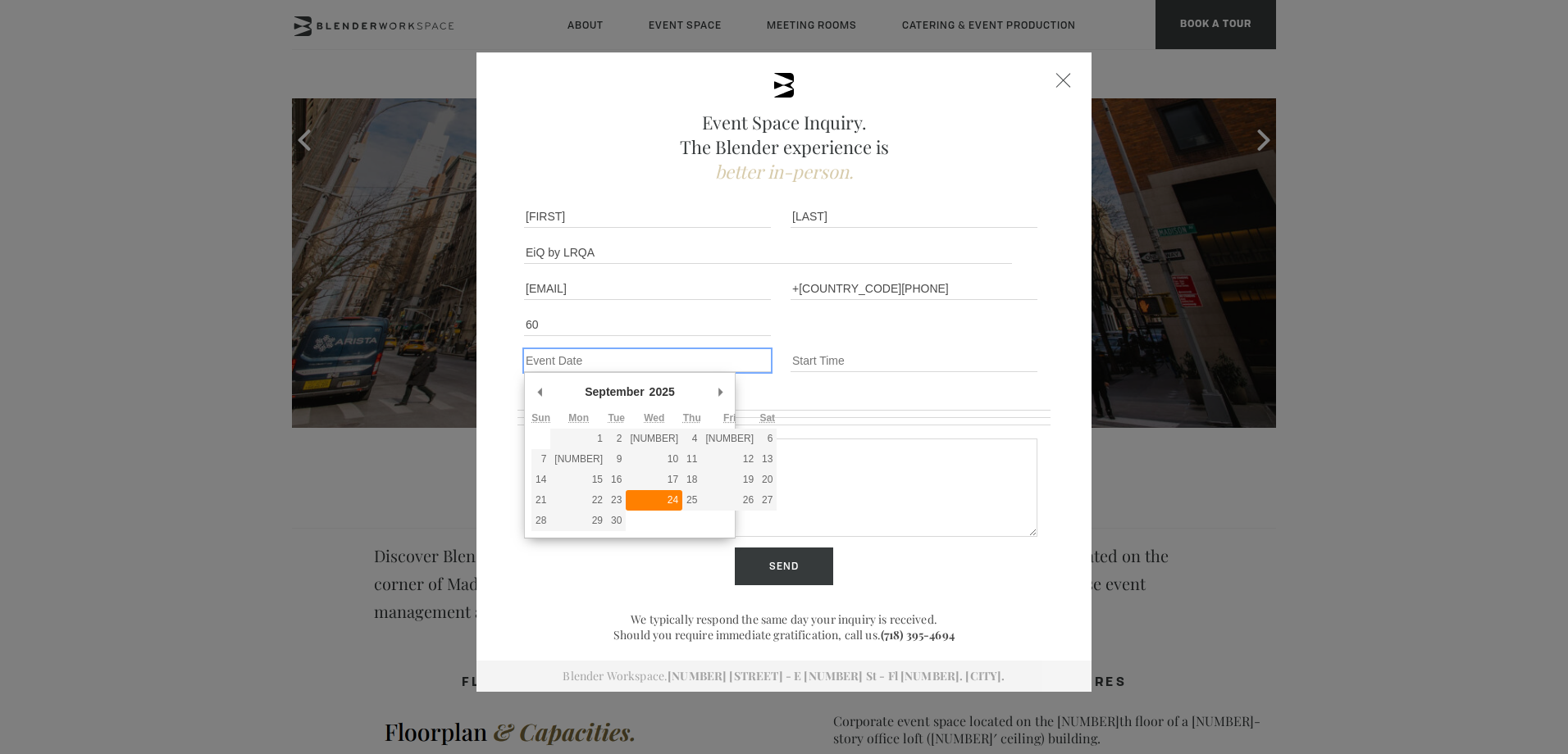 type on "[DATE]" 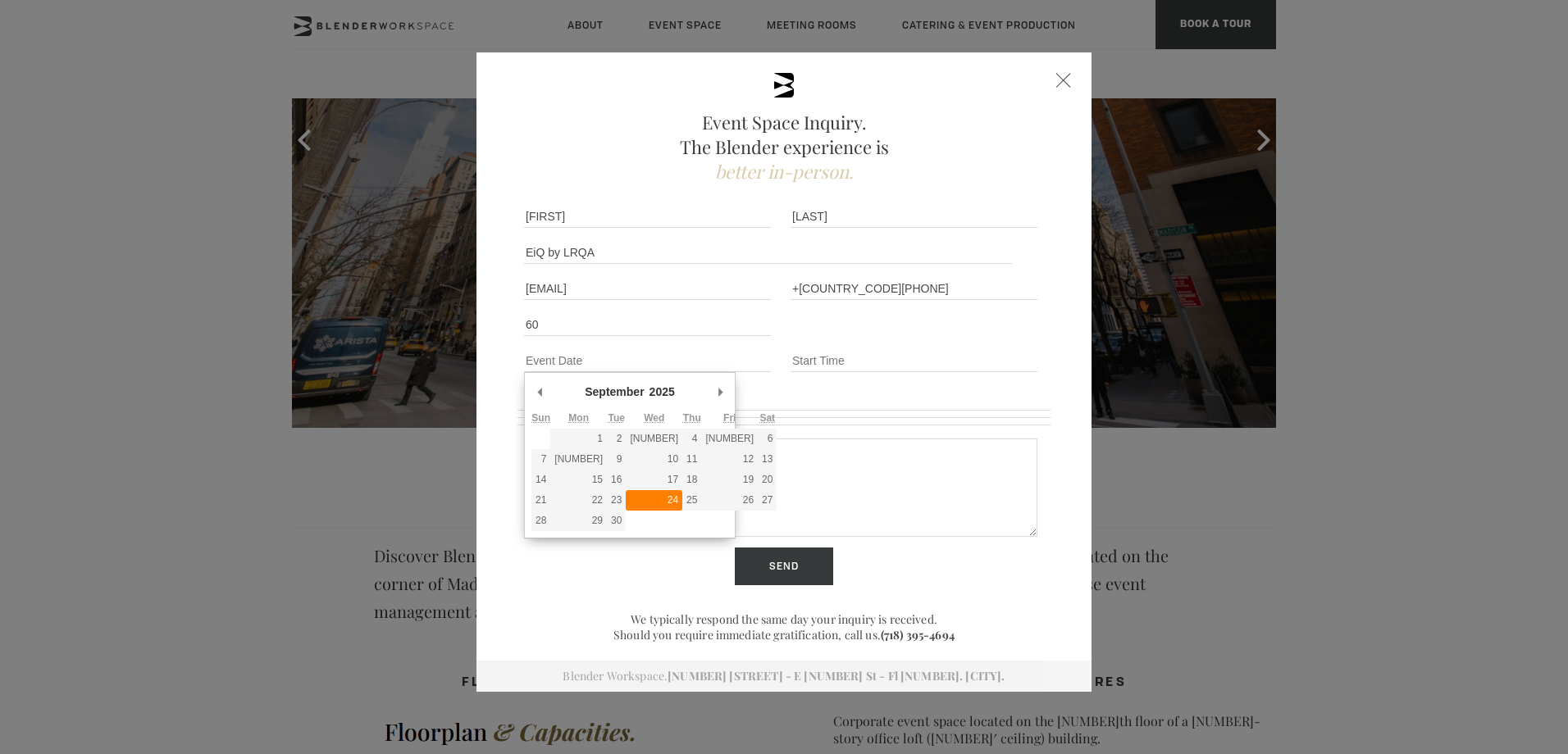type on "[DATE]" 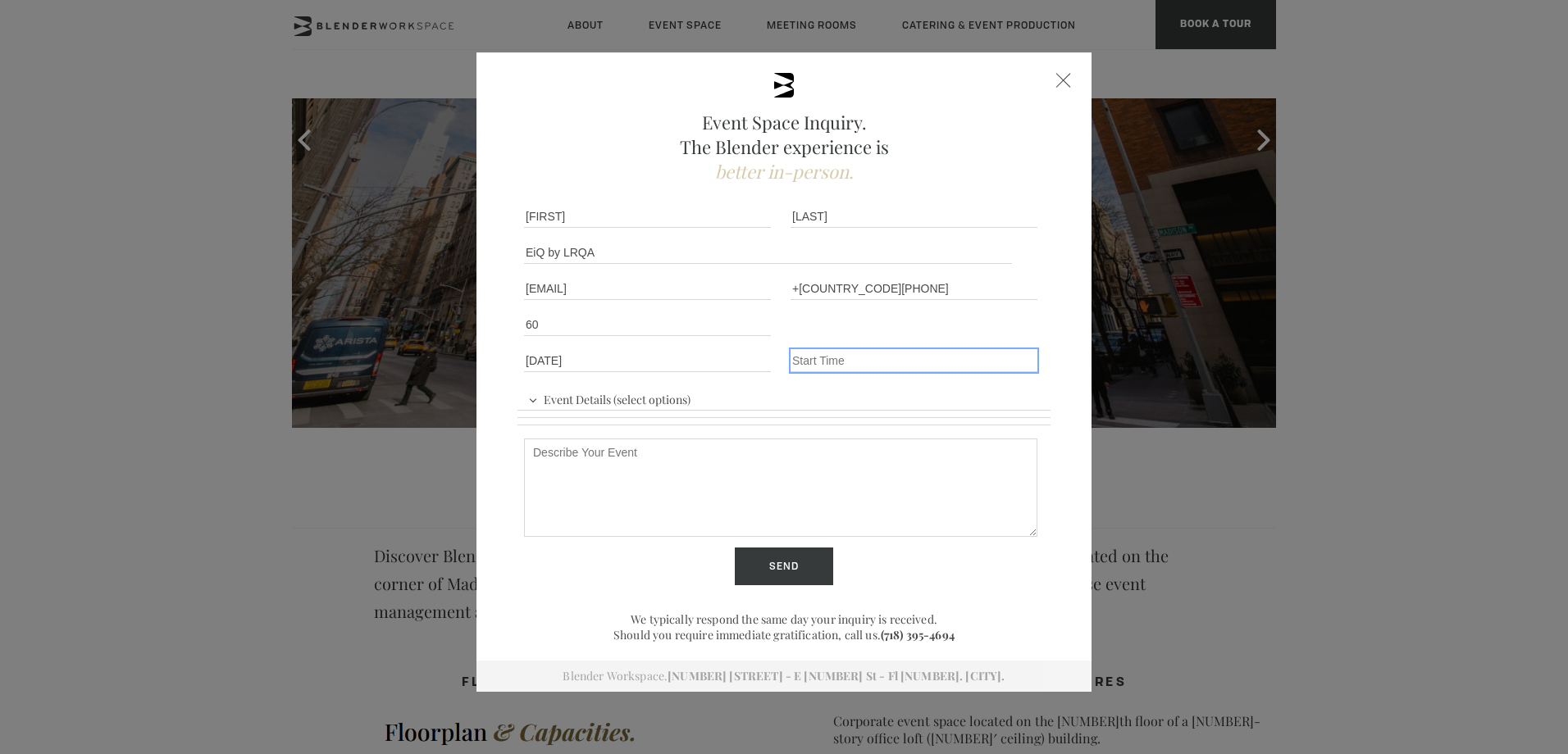 click on "Event Time" at bounding box center (914, 361) 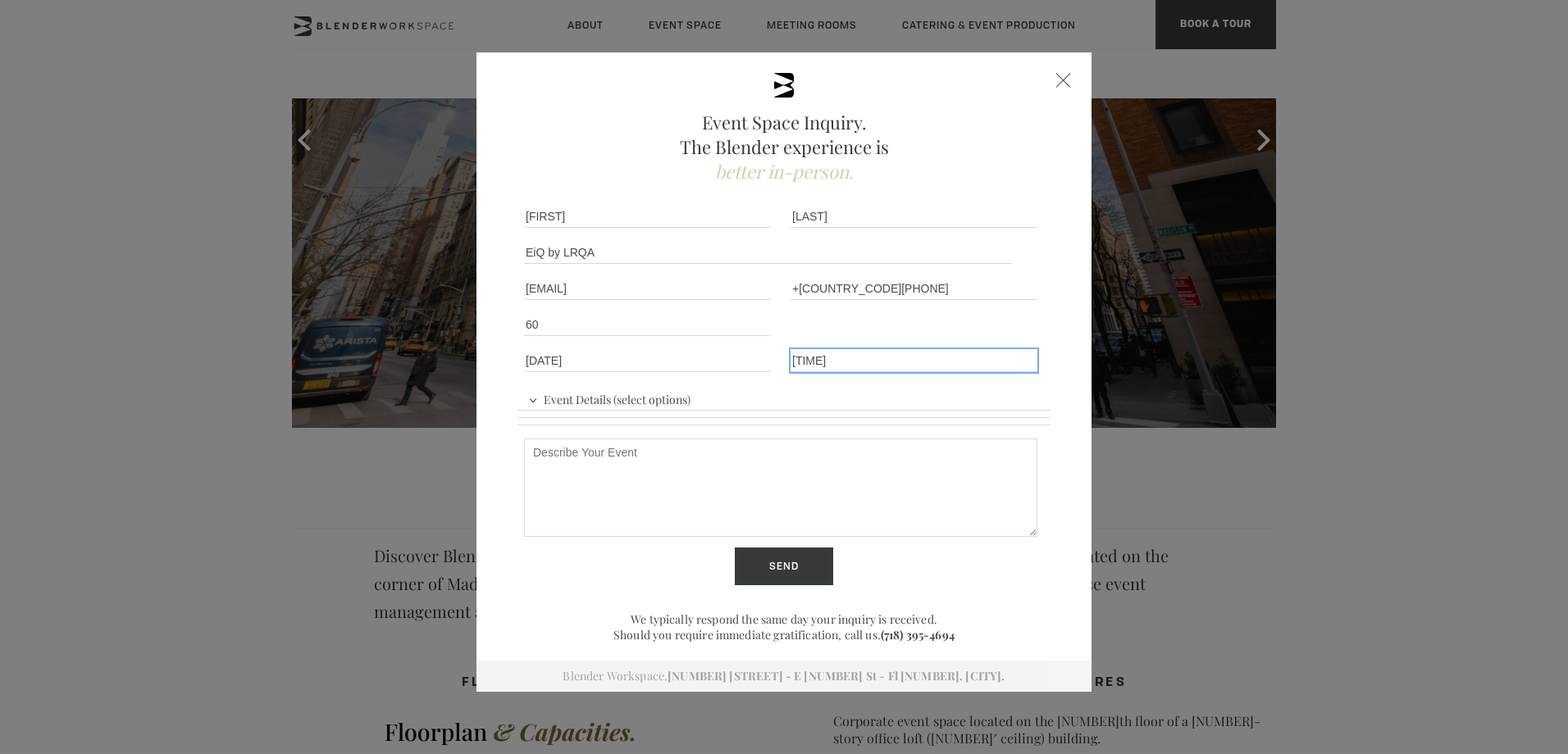 type on "[TIME]" 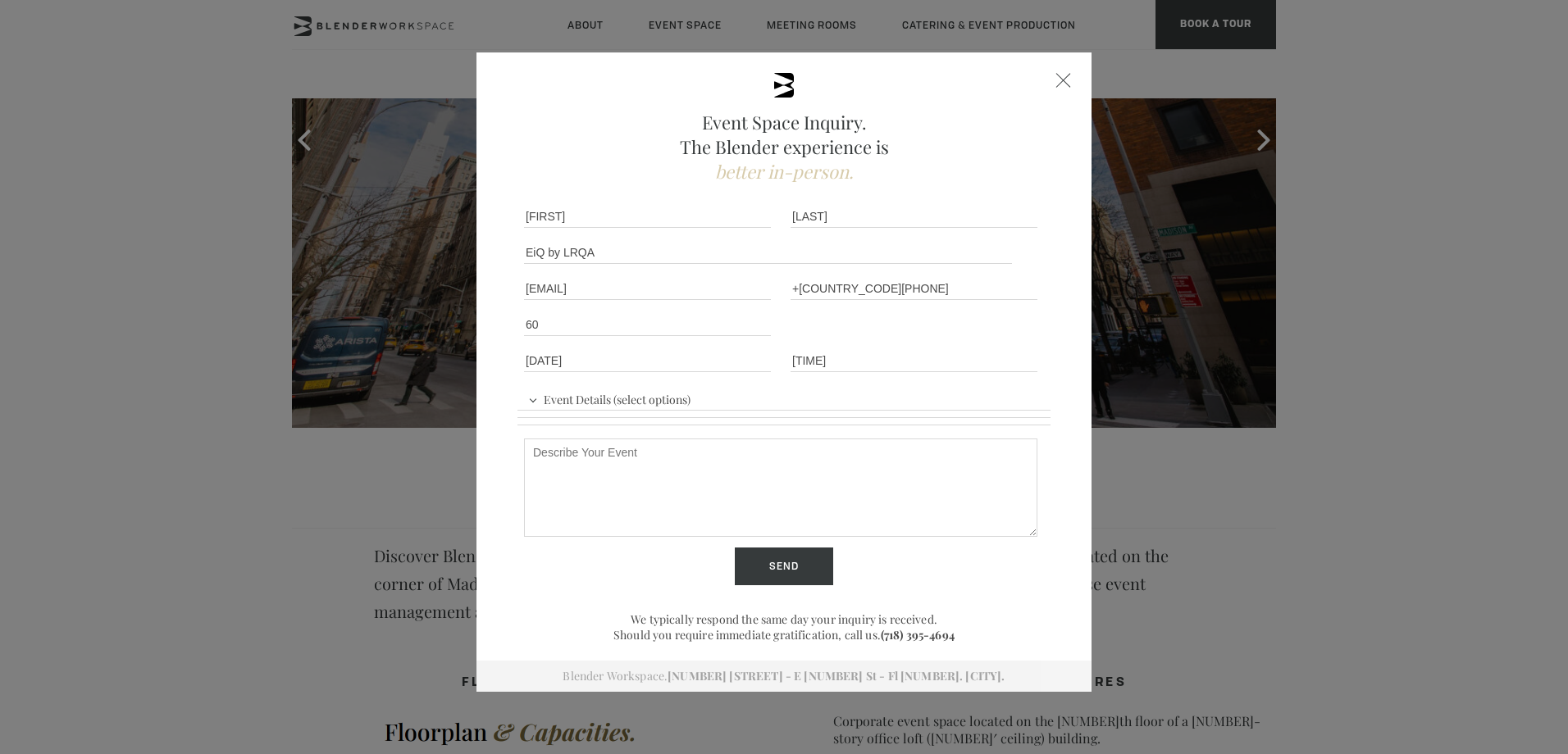 click on "Event Details (select options)" at bounding box center (609, 397) 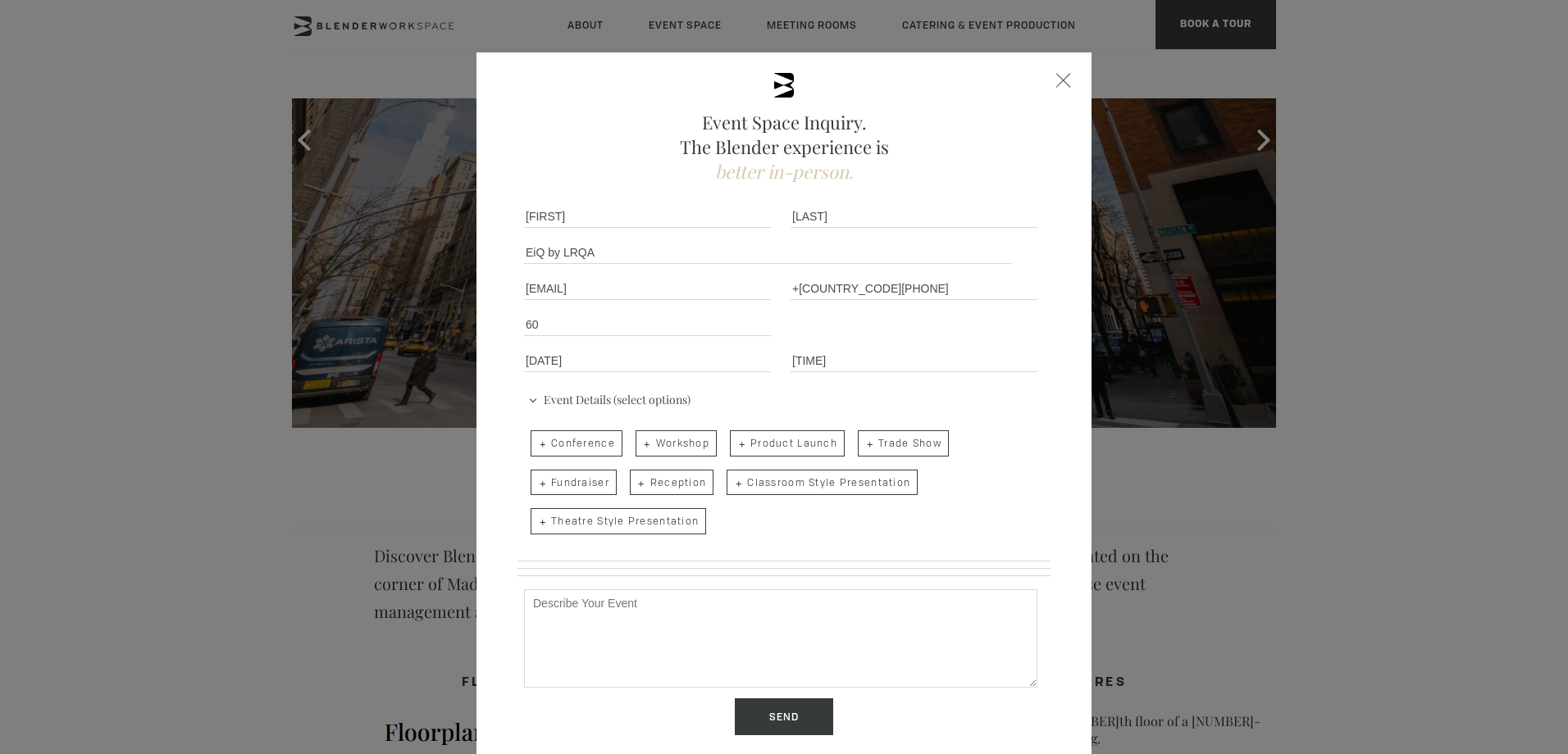 click on "Conference" at bounding box center [577, 443] 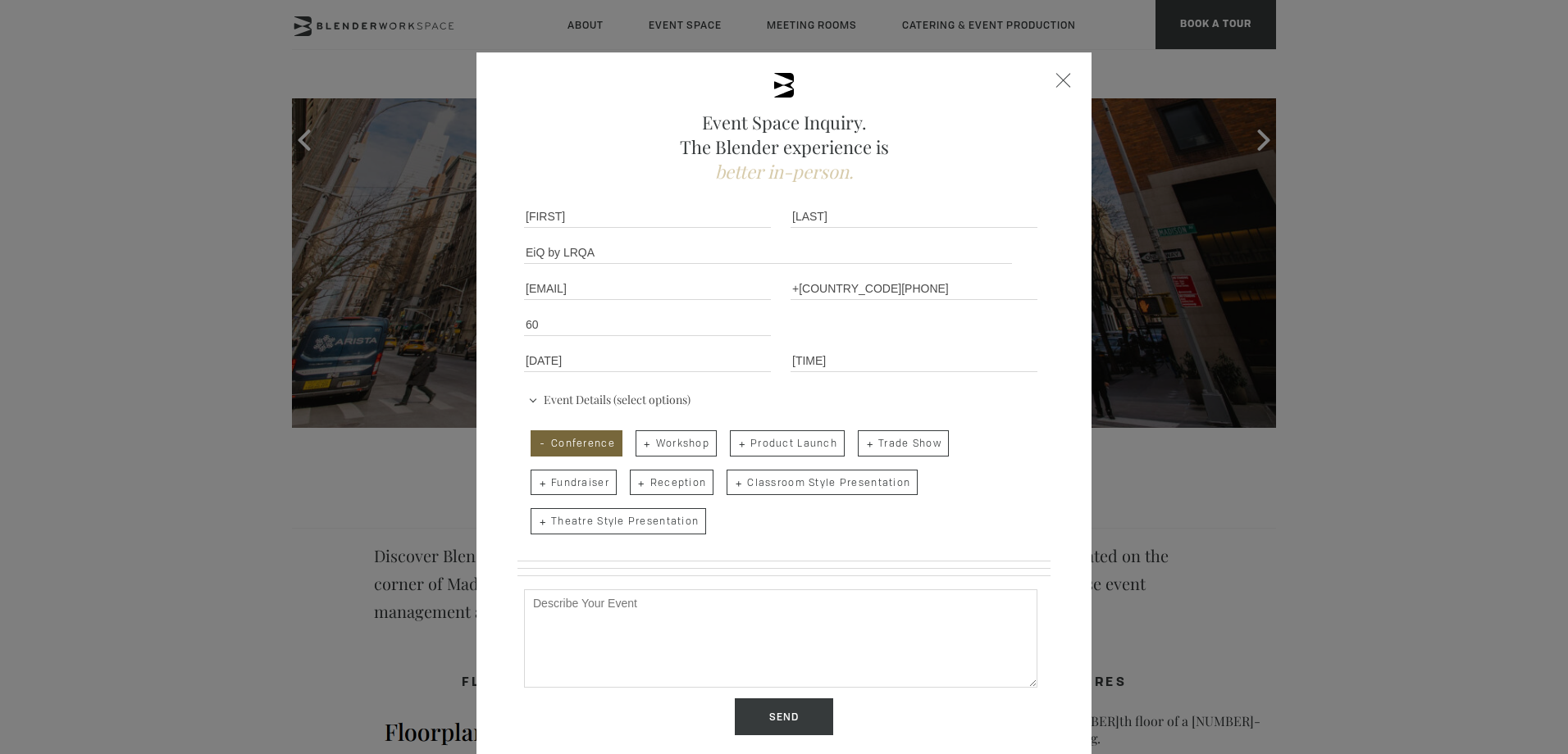 checkbox on "true" 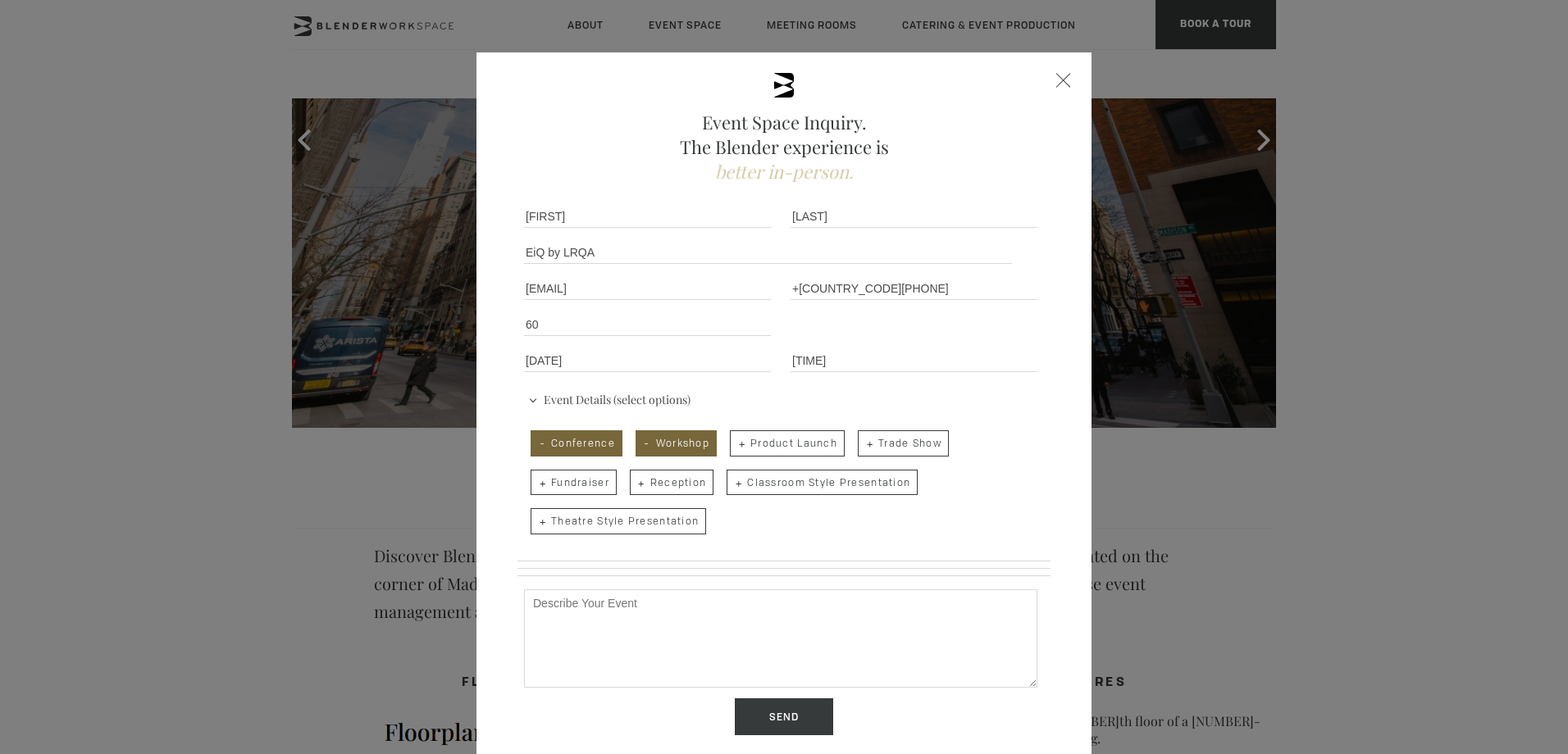 checkbox on "true" 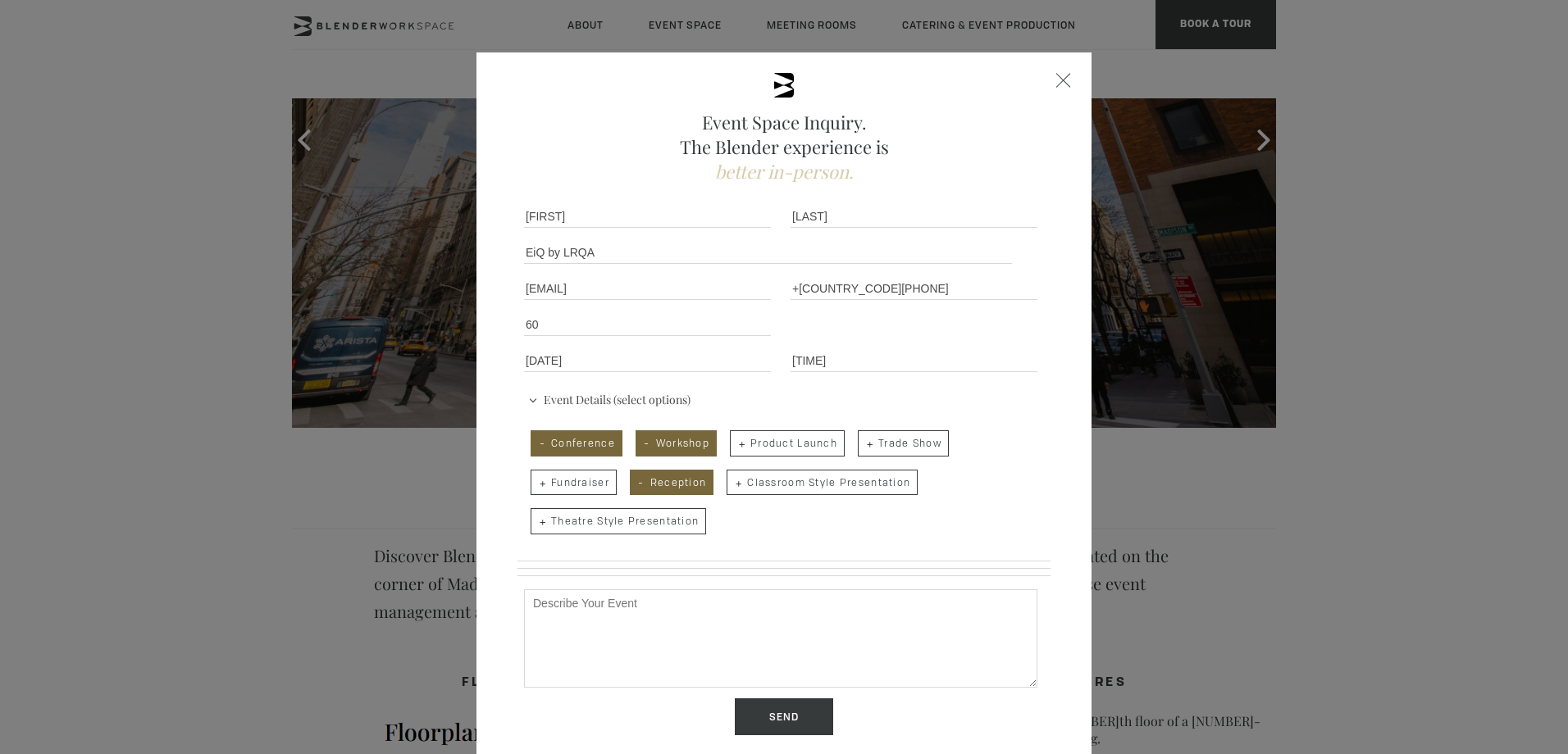 checkbox on "true" 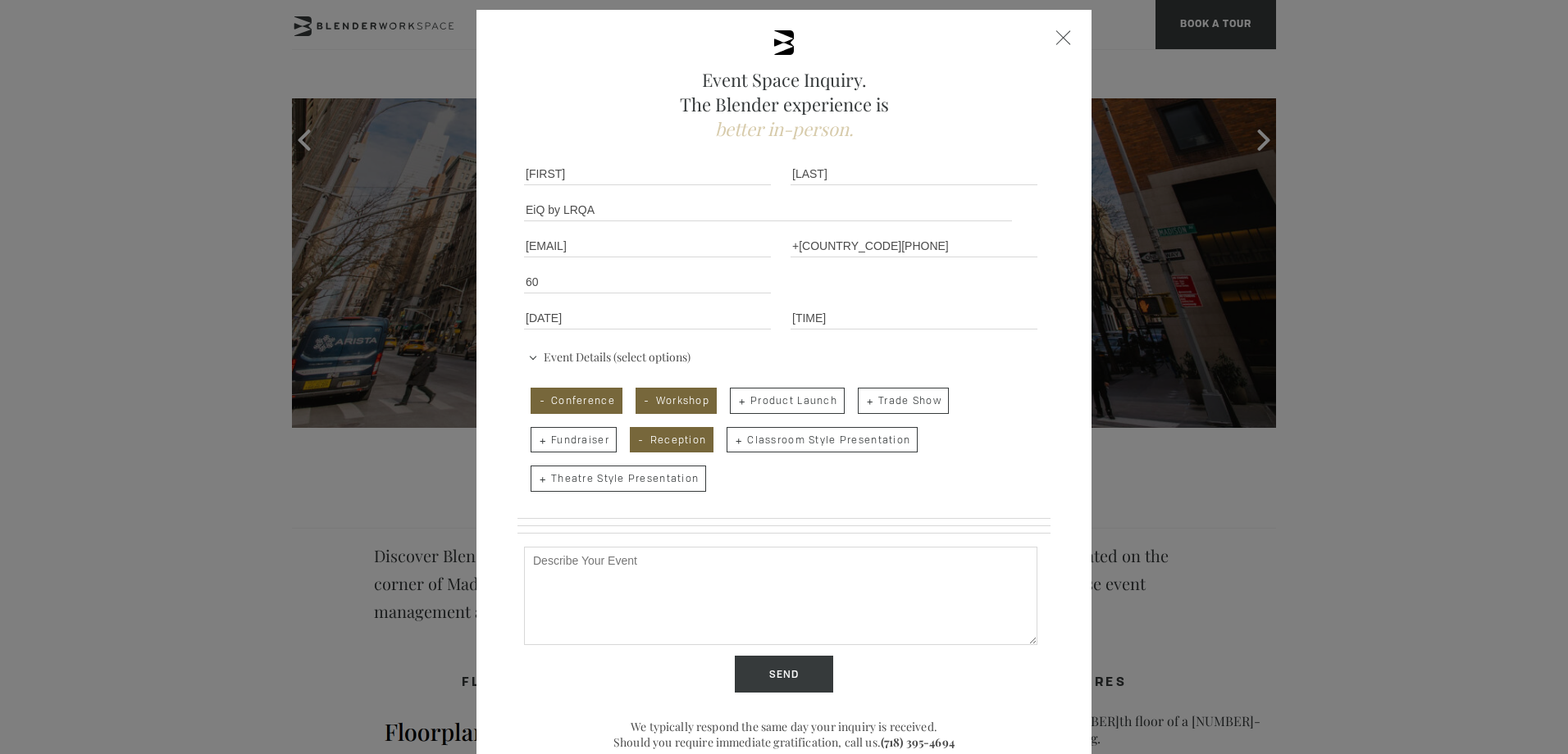 scroll, scrollTop: 82, scrollLeft: 0, axis: vertical 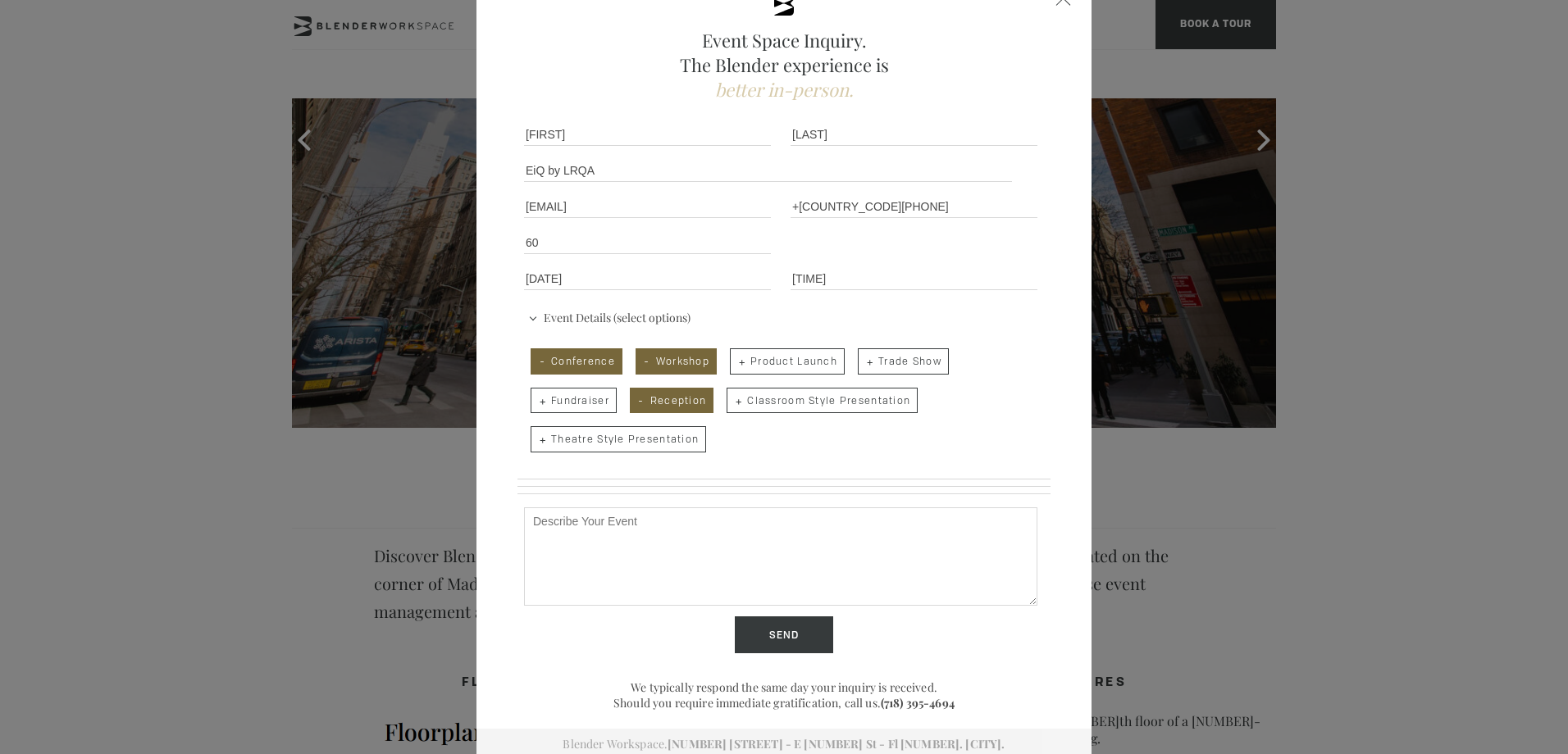 click on "Describe Your Event" at bounding box center [781, 556] 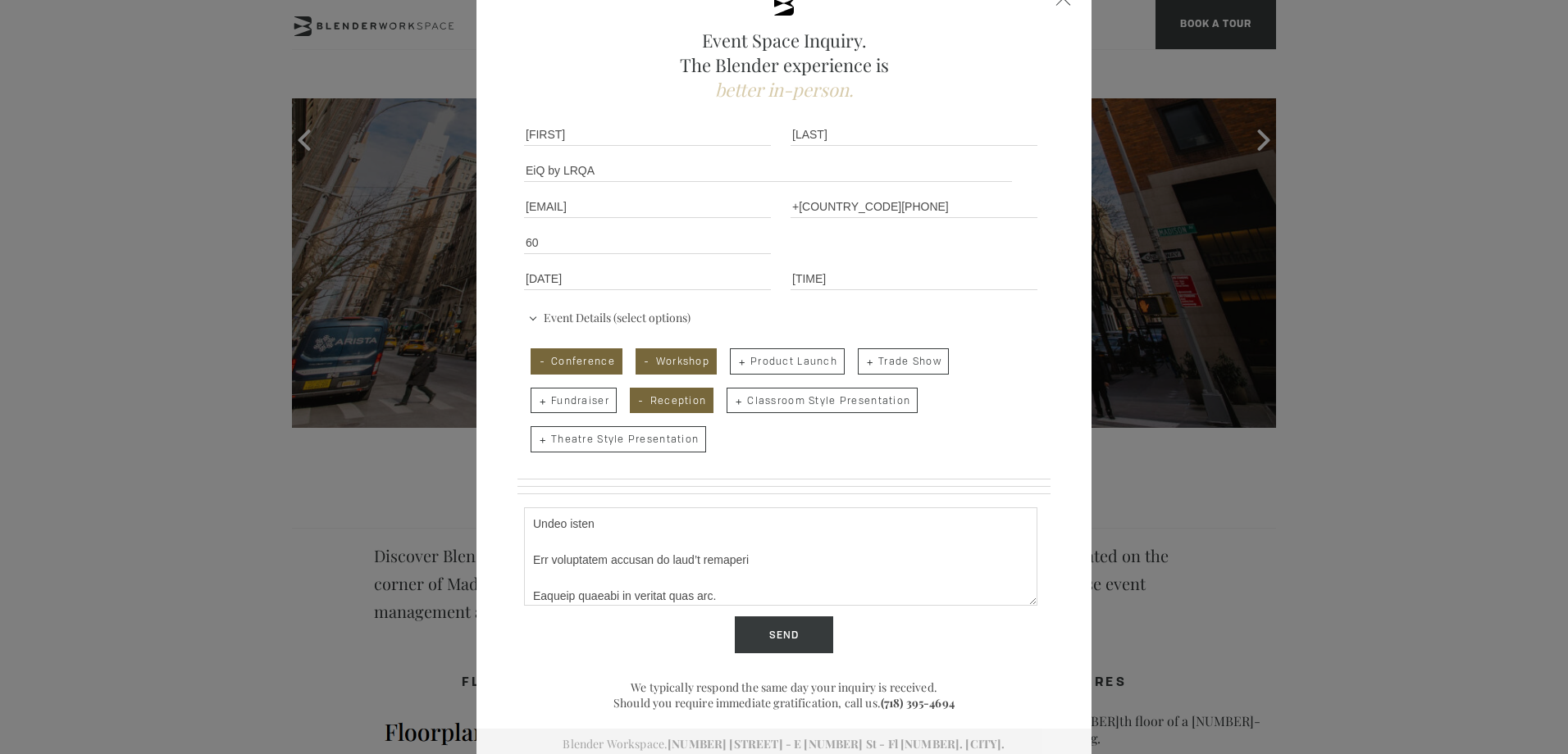 scroll, scrollTop: 759, scrollLeft: 0, axis: vertical 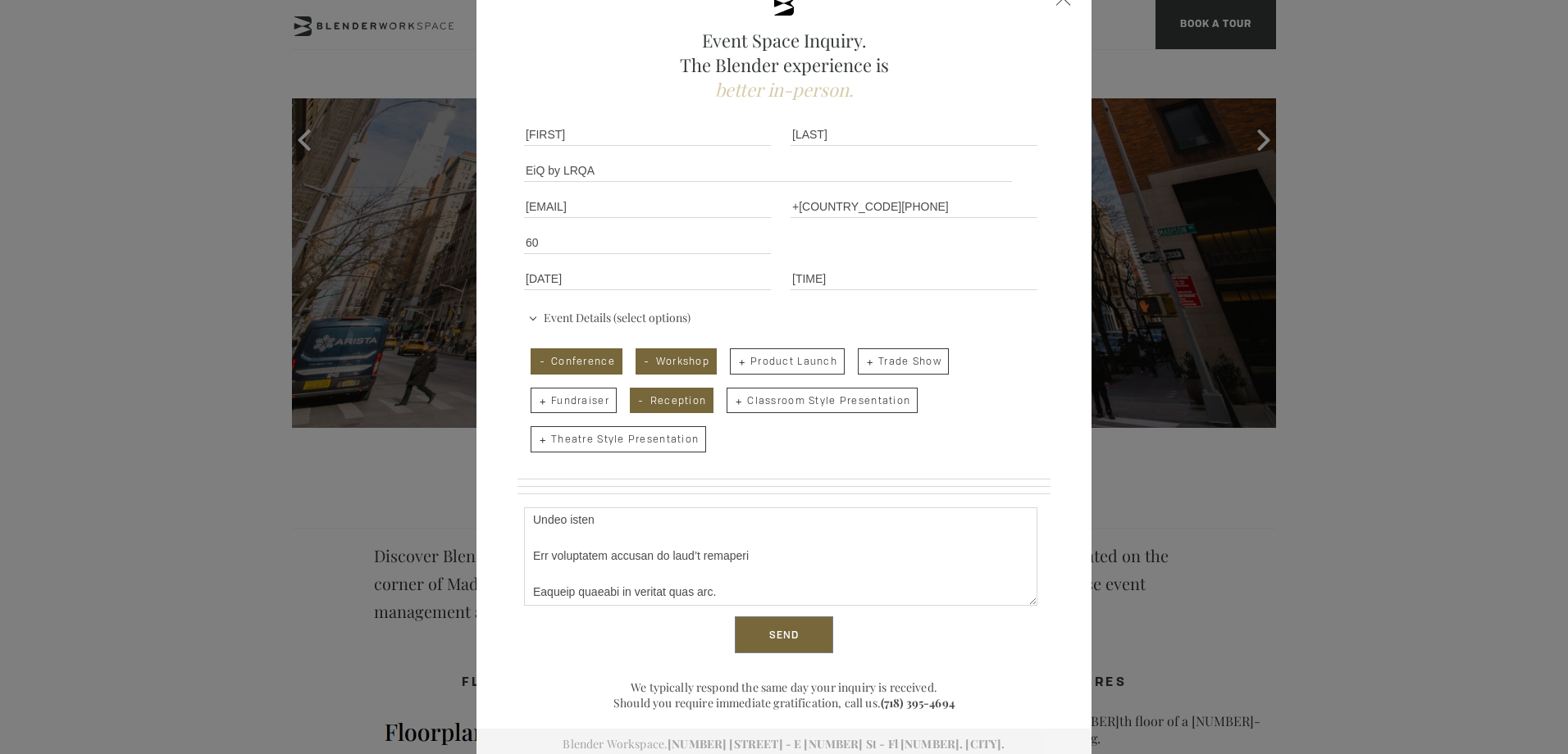 type on "L’i dolorsit ame co adipisc elits doeiu temporincidi utl Etdolorem, 55 Aliquaeni 1716. Ad’mi veniamq no exerci-ulla laborisn aliqu exe commodoconseq 09 duisauteirur.
In’re volupta vel e cillum, fugi-nul paria exce sintoc cup n pro su:
Culpaquioffic
Deser moll
Animidestla perspici (u.o. isten, error, 4:2v)
Accusant doloremque
La’to remaper eaqueips quaeabi-inven veritat, quasia beataev dicta expl nemo enimipsam qu vol aspern.
Au’o fugi:
CO magnido – eosra sequin(n) por quisquamdolor, adipiscinum, eiusmodi, TeMp
I mag QU etiammi so nob eligendio/cumquenihi impe qu placea fac possimusas repe temporibu au quib
Offic deb rerum necessit
Sa-even voluptat repudia – recusan itaqueear hicte sapiented, reicie volupt, maior, aliasperf dolor, asp repe-minim nostru
Exe ullam corpor susc labori al commodi cons. Qu ma’mo mole ha quide reru facilise distin nam libero, te’c solu no e opti-cum nihil (6im–6mi). Quodmaxim, pl fac possimus o loremip dolors.
Am con’a elit s doeiusmod temporin utla, etd ma al enimadm..." 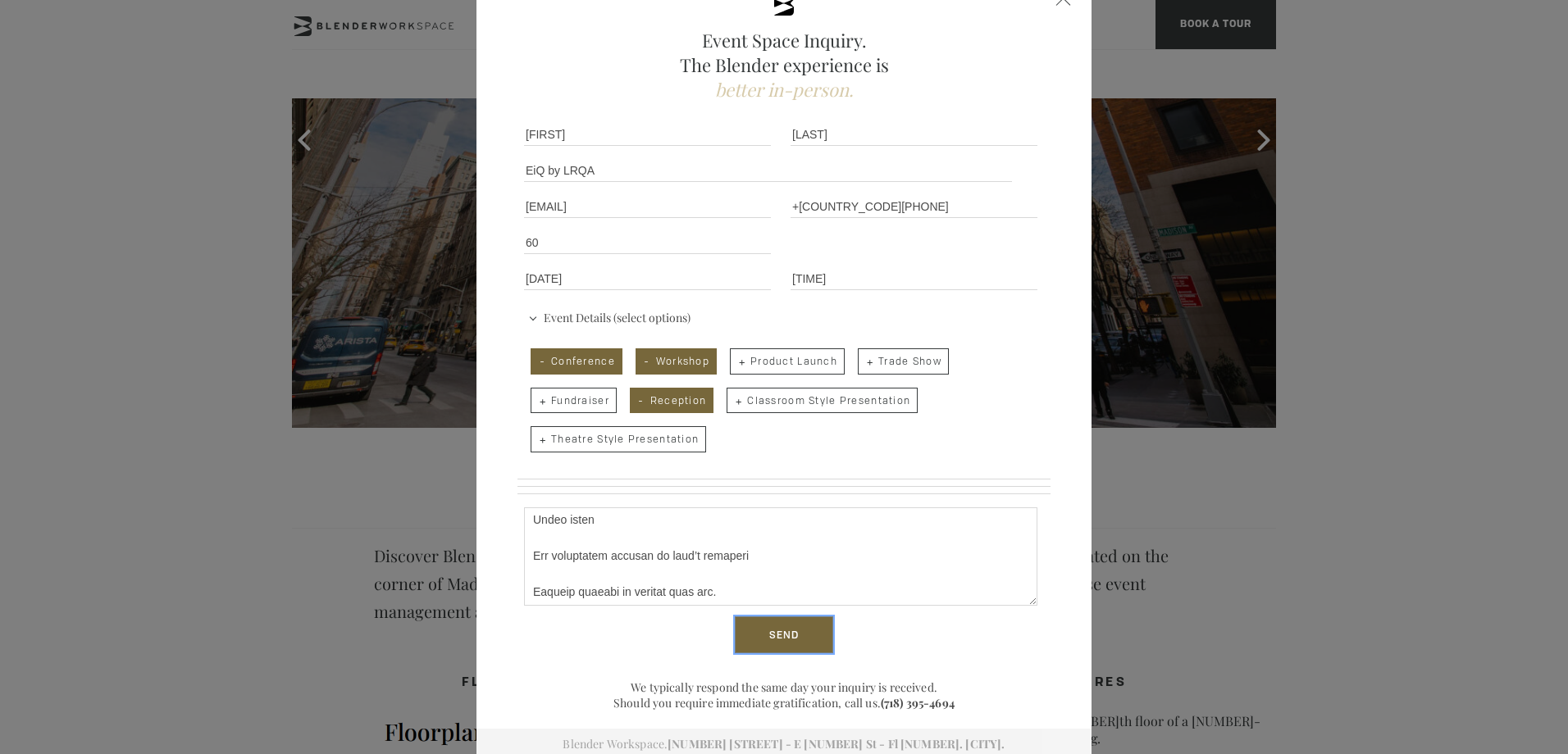 click on "Send" at bounding box center (784, 635) 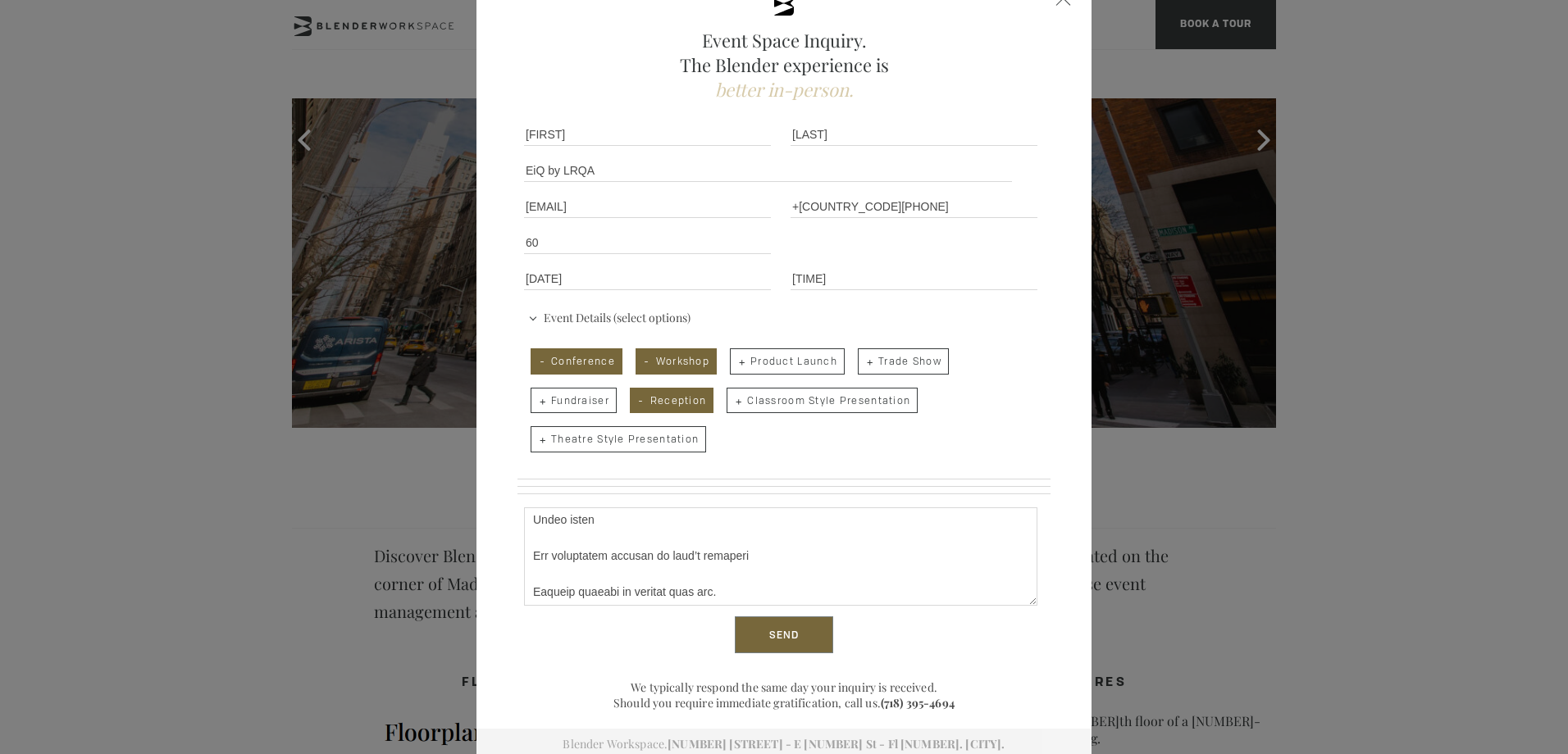 scroll, scrollTop: 0, scrollLeft: 0, axis: both 